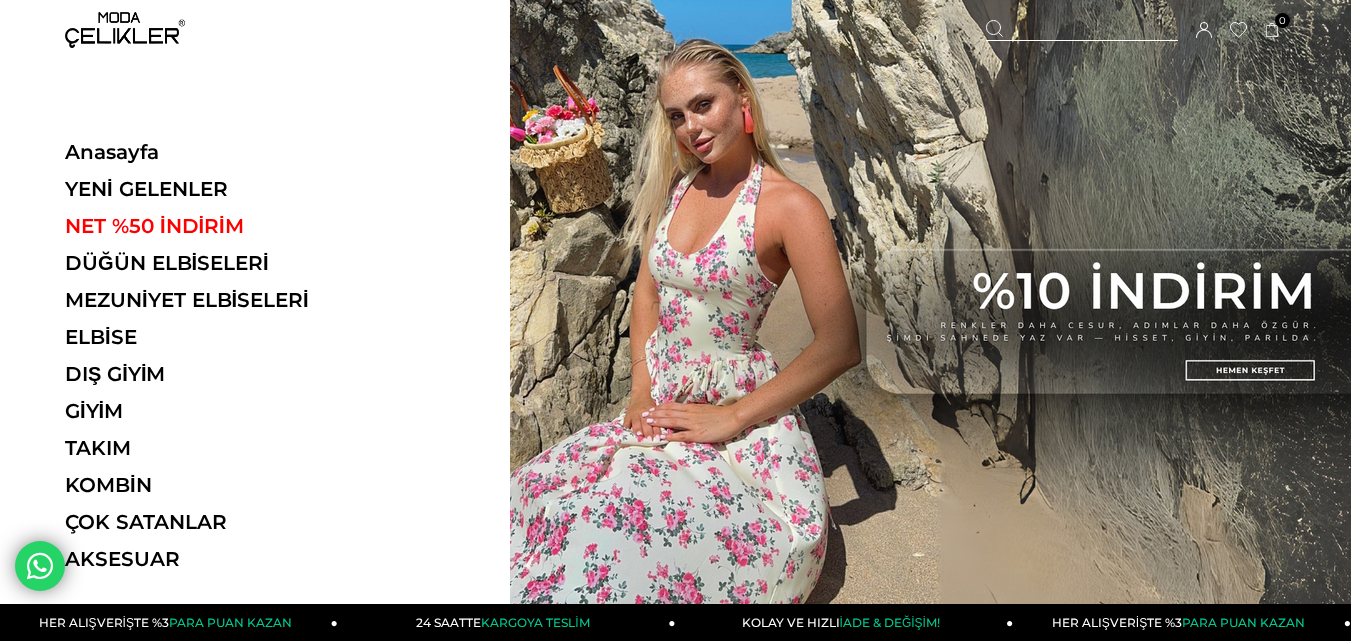scroll, scrollTop: 0, scrollLeft: 0, axis: both 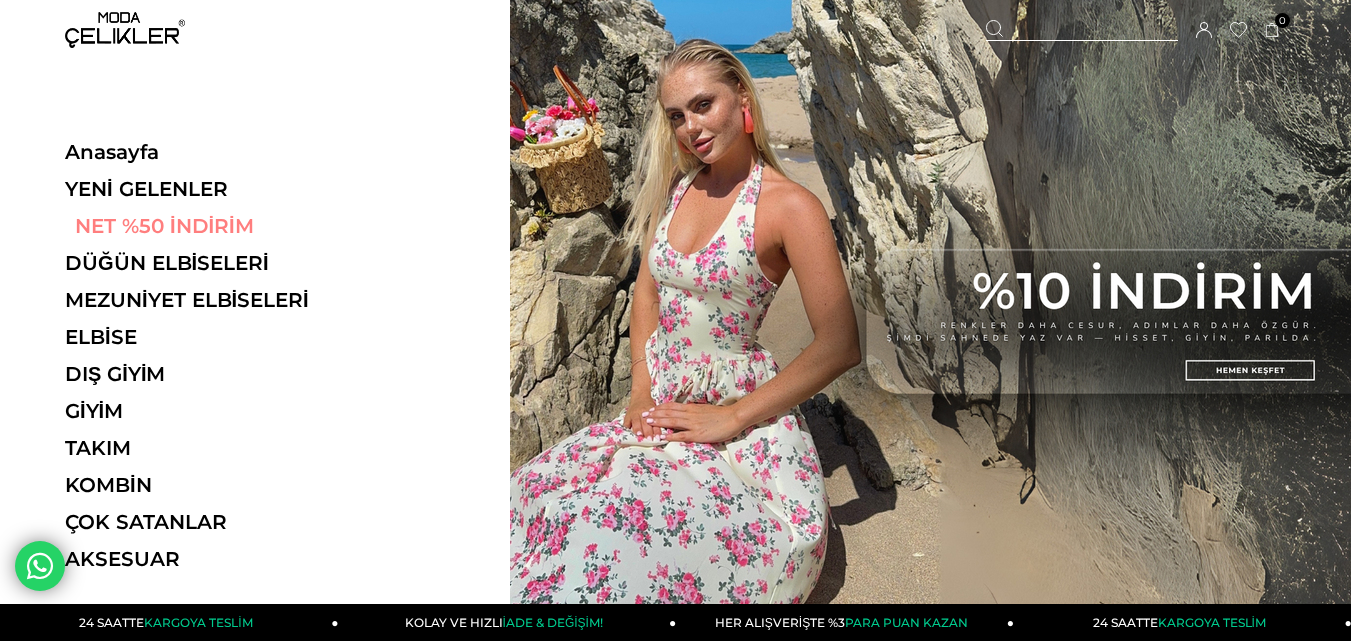 click on "NET %50 İNDİRİM" at bounding box center (202, 226) 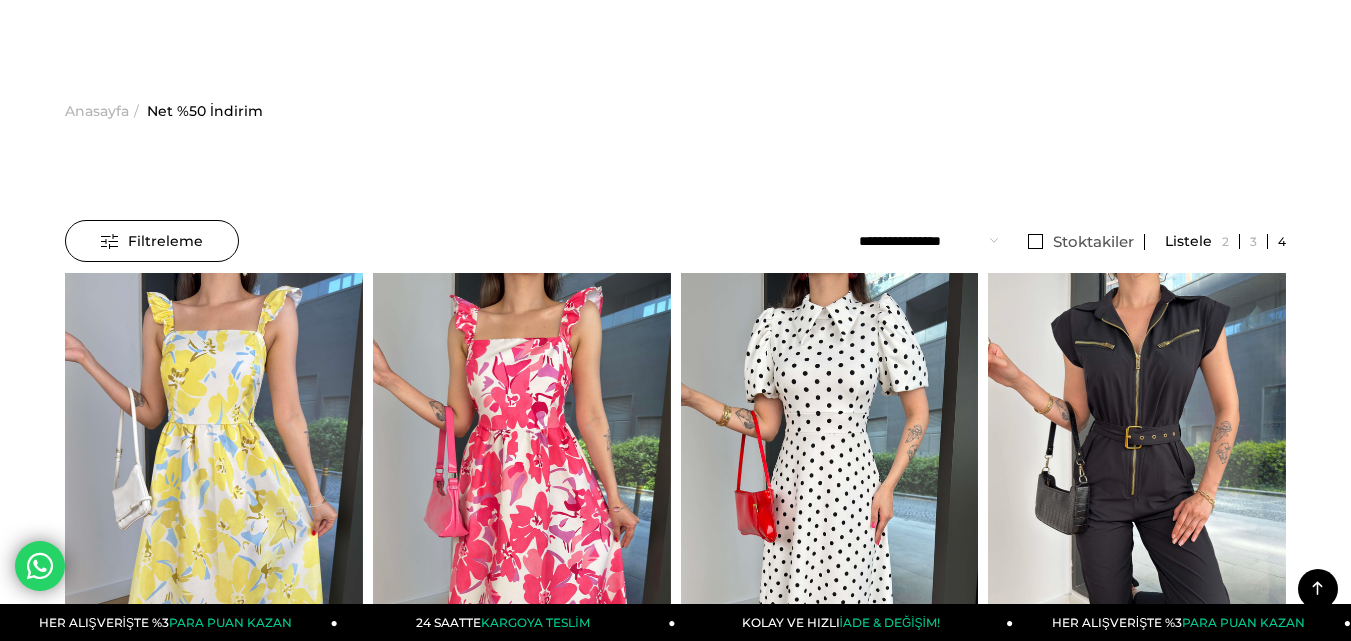 scroll, scrollTop: 51, scrollLeft: 0, axis: vertical 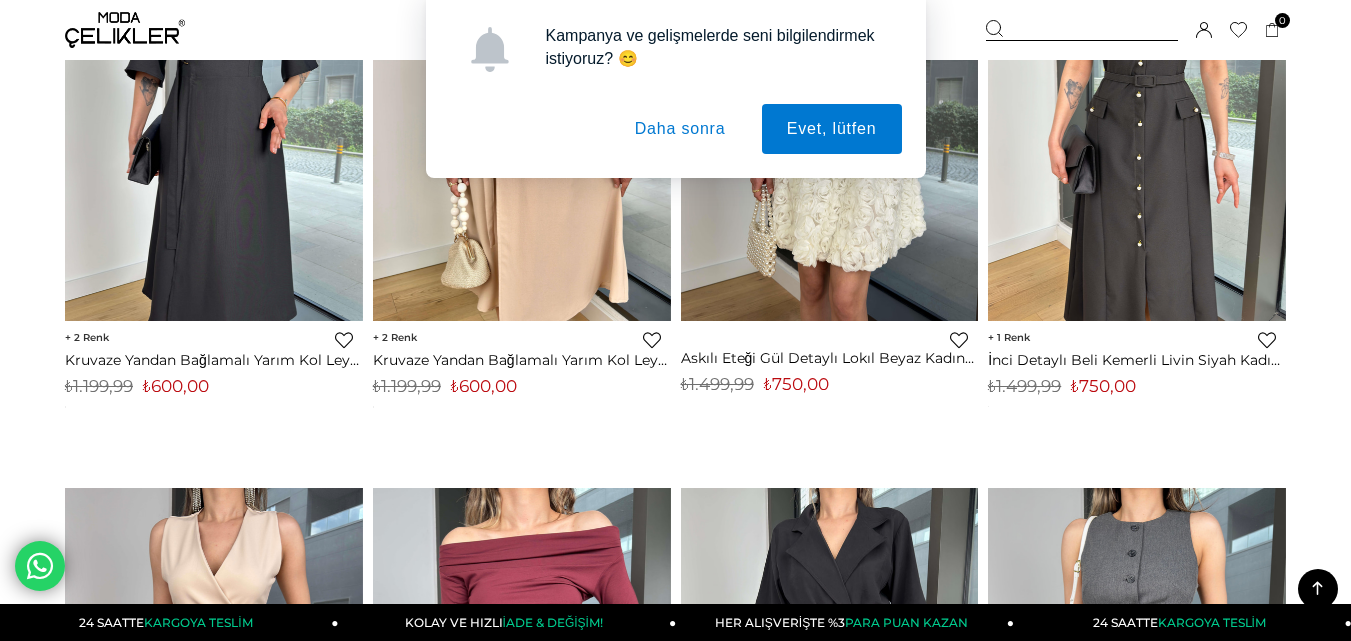 click on "Daha sonra" at bounding box center [680, 129] 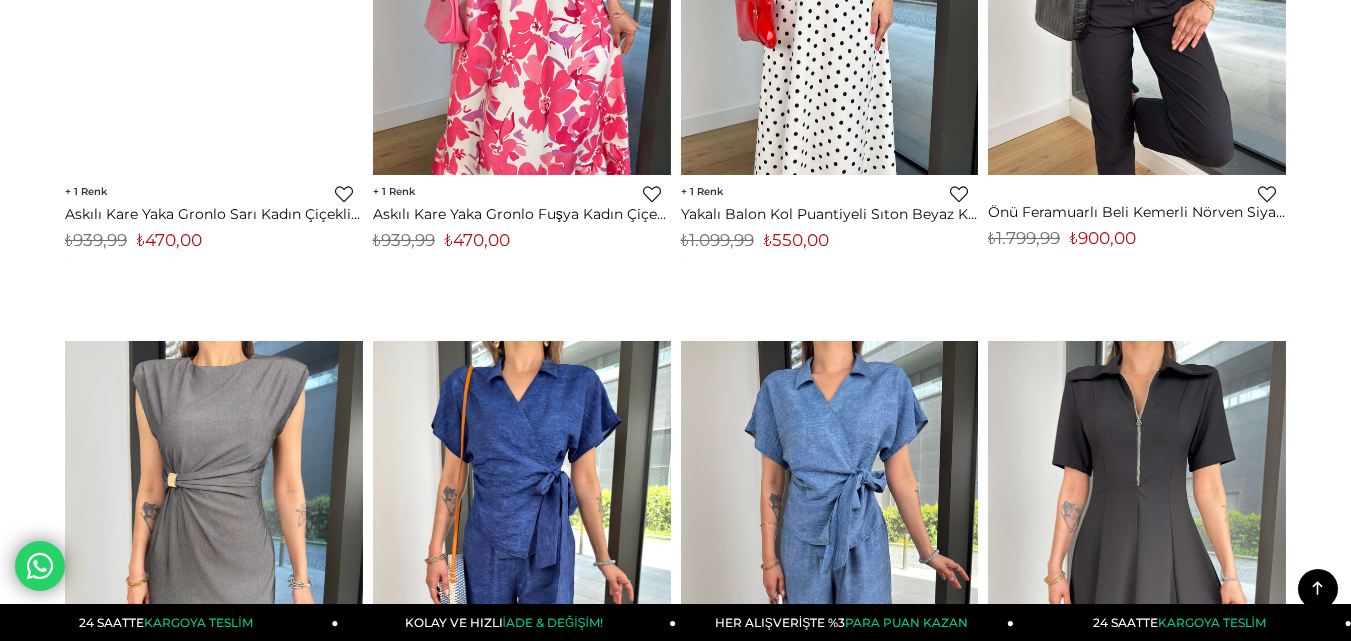 scroll, scrollTop: 0, scrollLeft: 0, axis: both 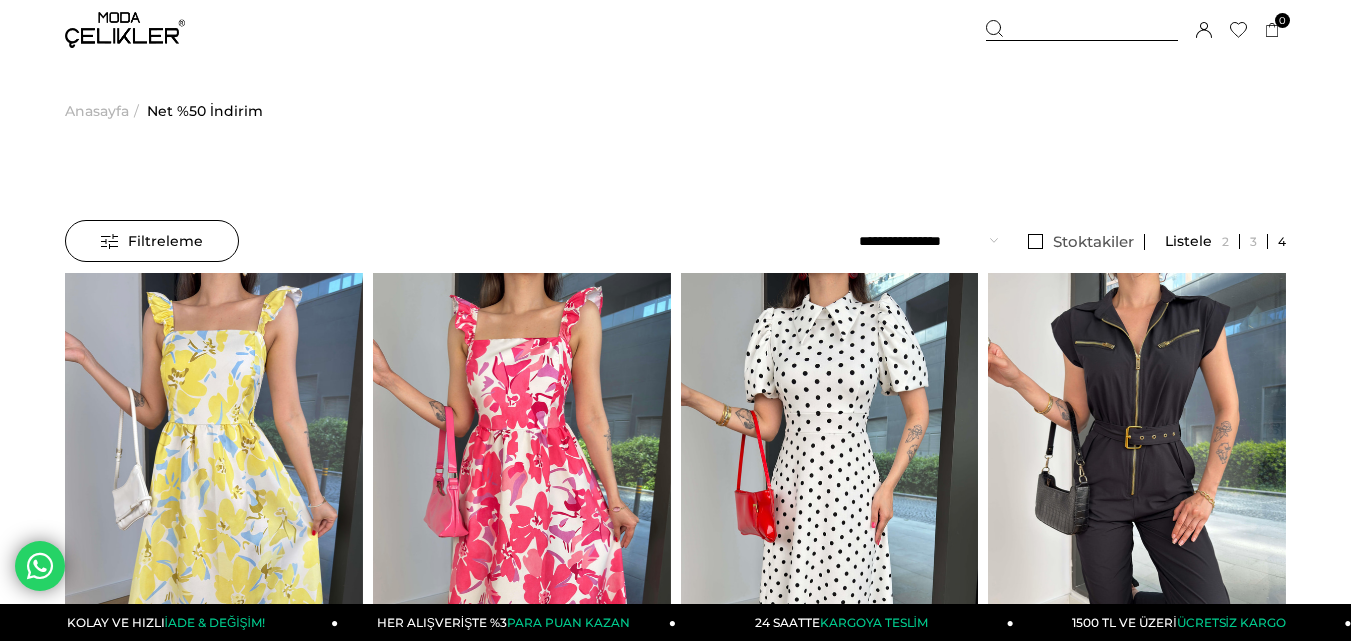 click at bounding box center [1082, 30] 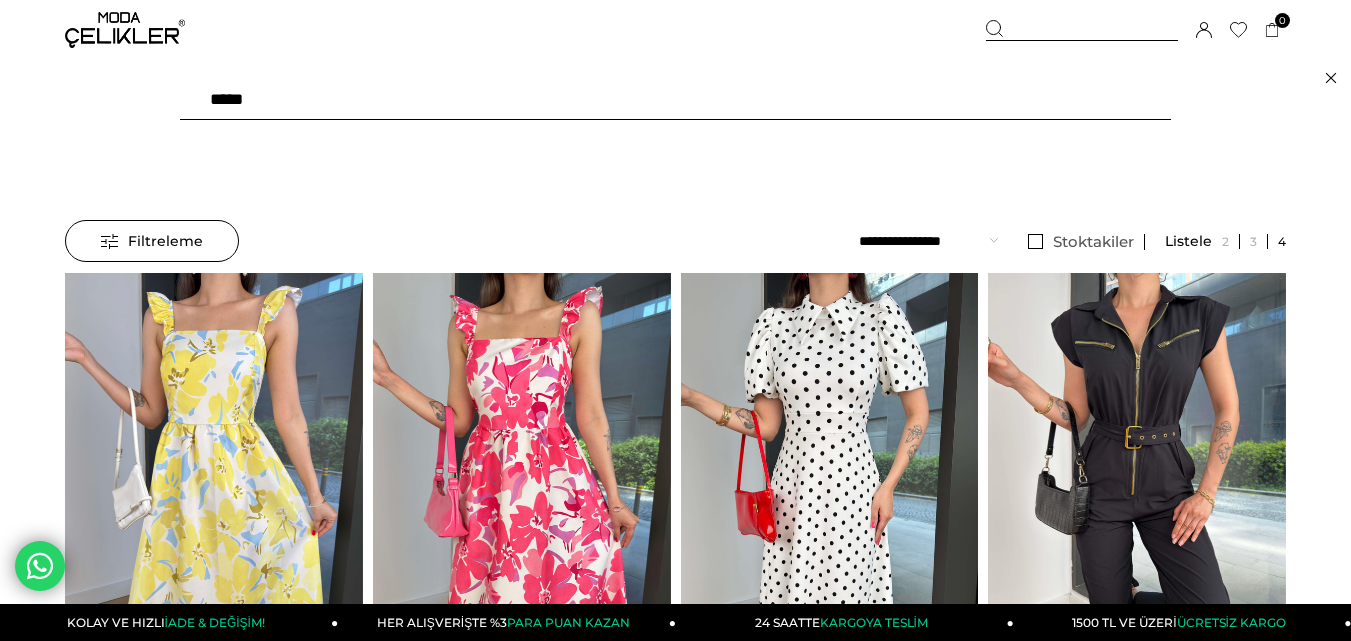 click on "***" at bounding box center [675, 100] 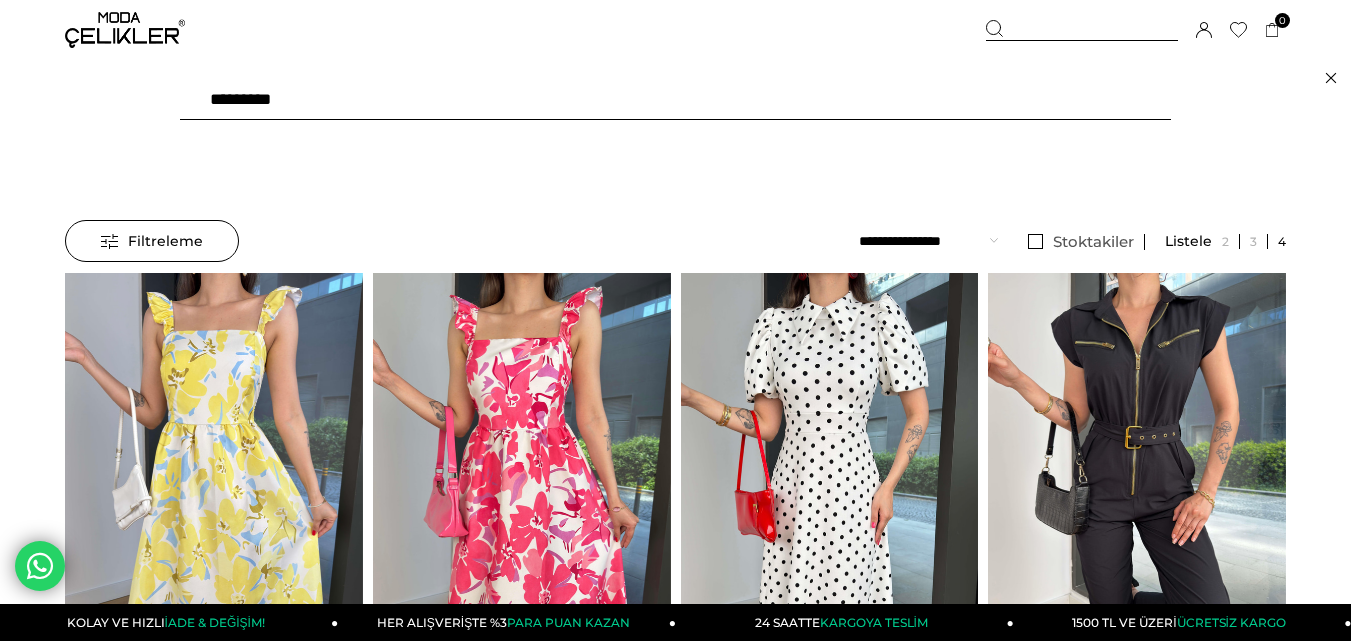 type on "**********" 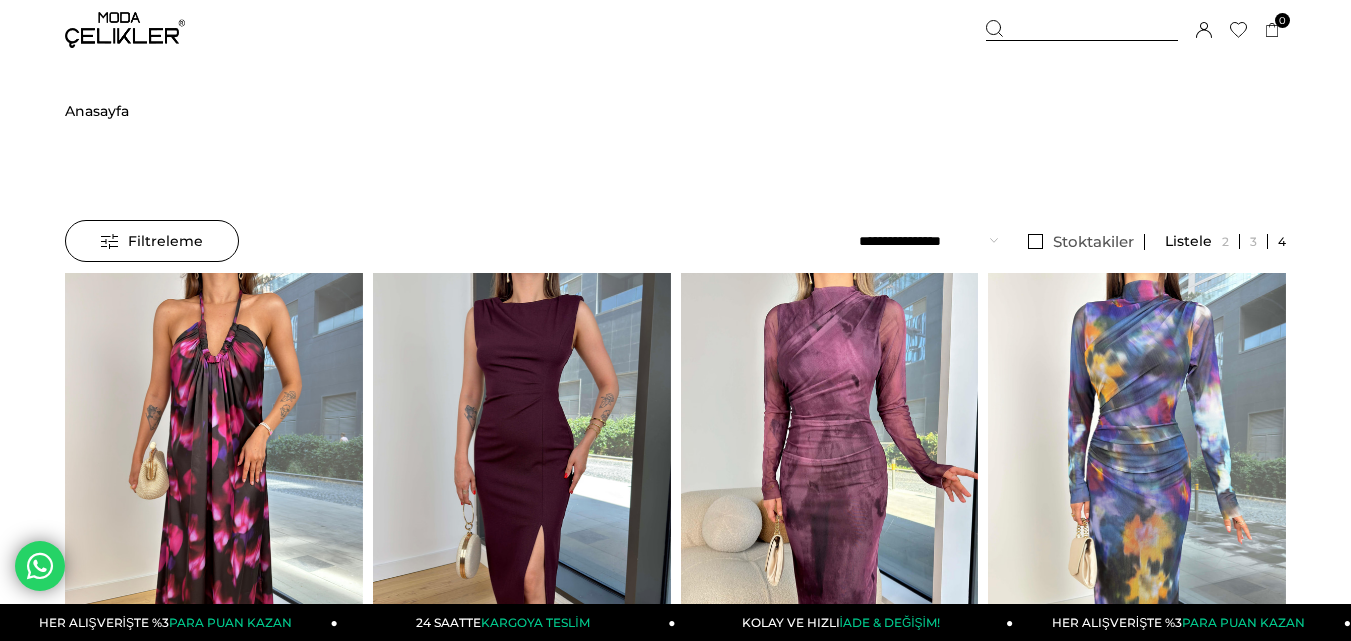 scroll, scrollTop: 113, scrollLeft: 0, axis: vertical 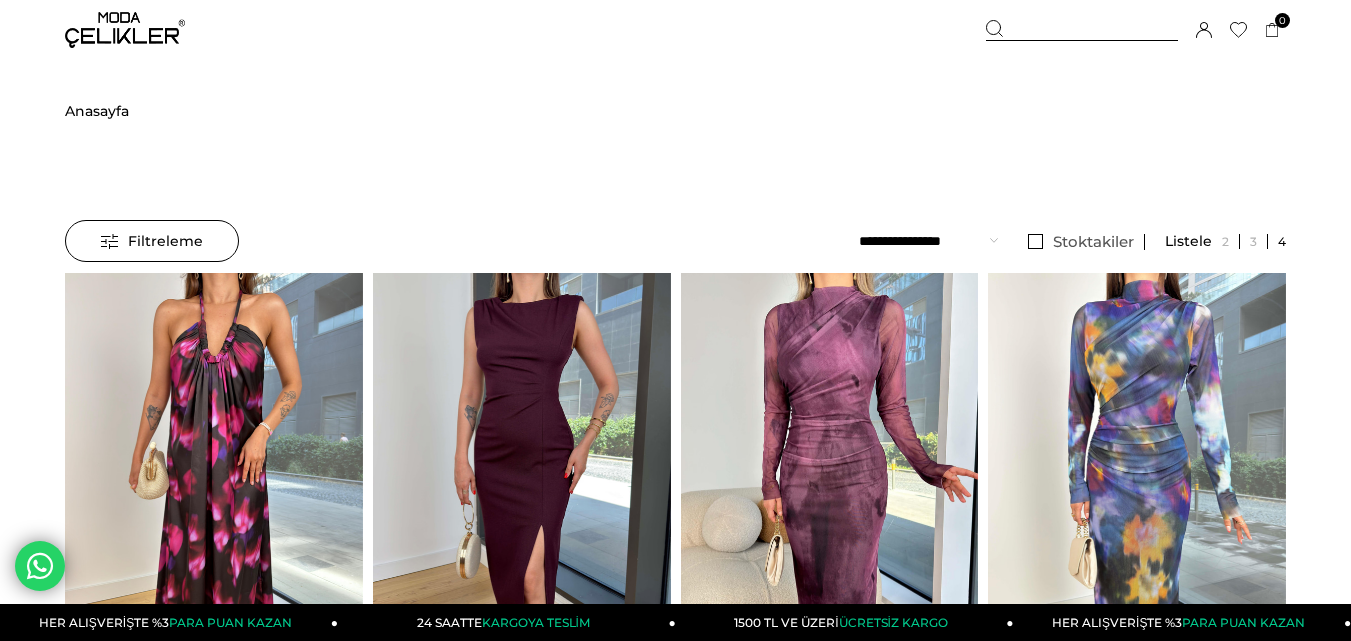 click at bounding box center [125, 30] 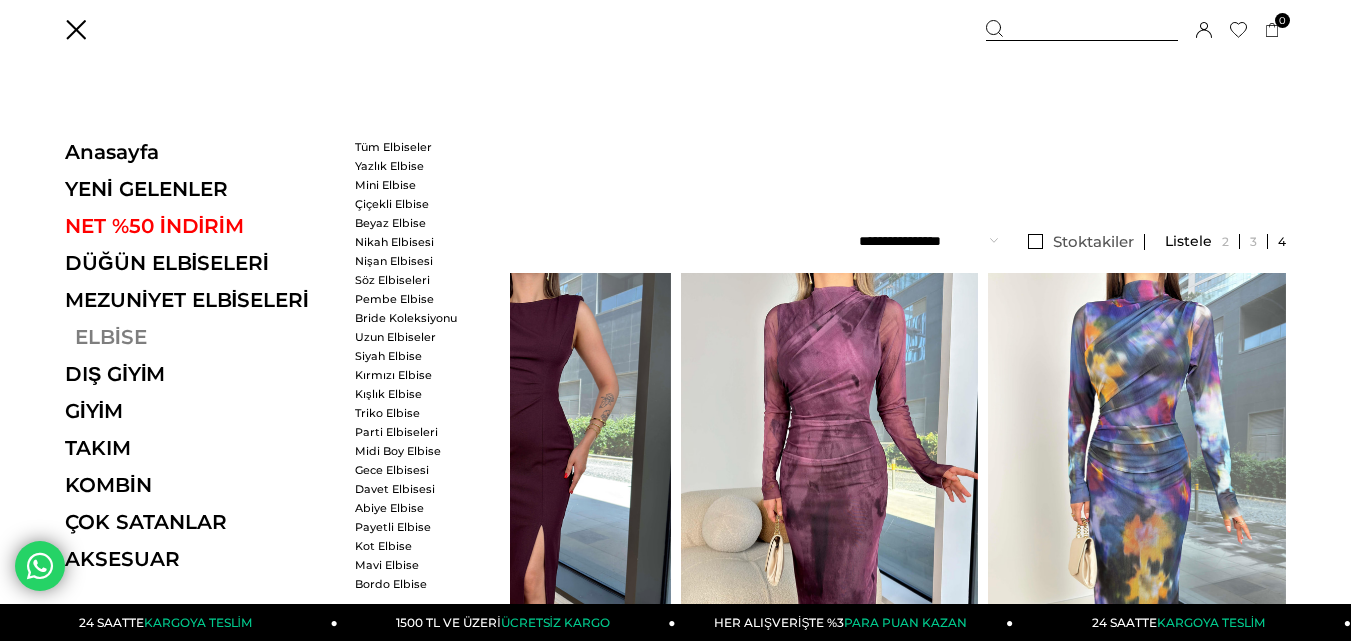 click on "ELBİSE" at bounding box center (202, 337) 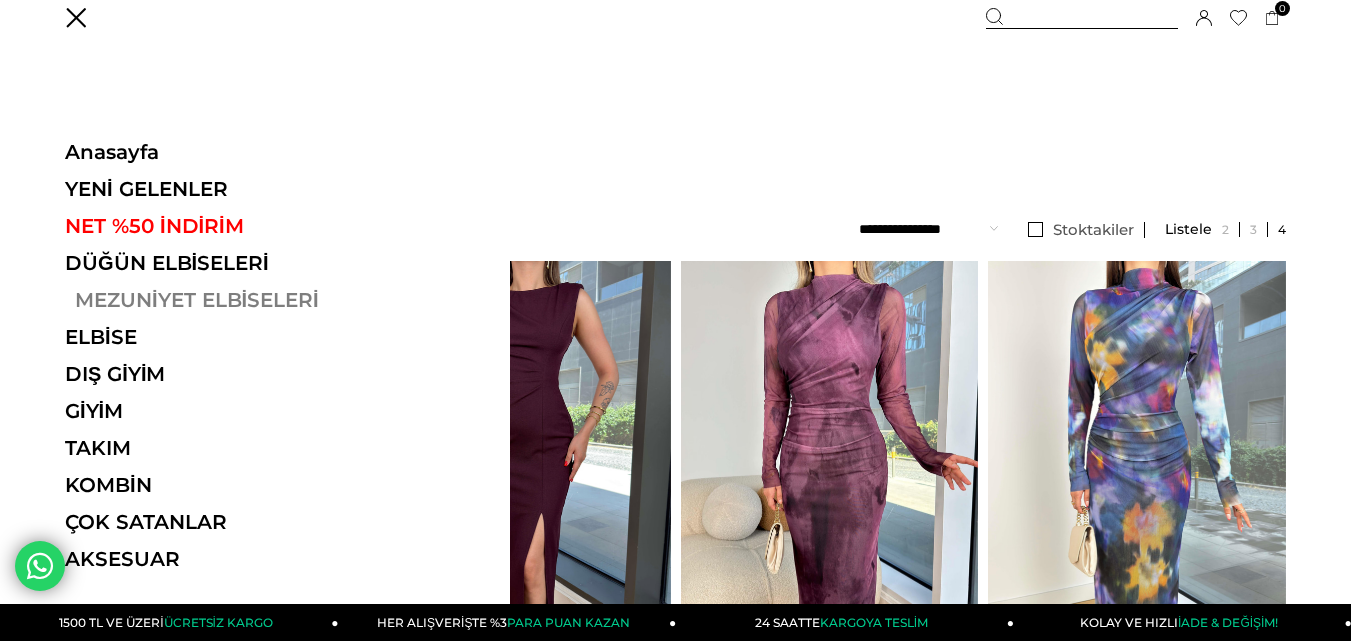 scroll, scrollTop: 0, scrollLeft: 0, axis: both 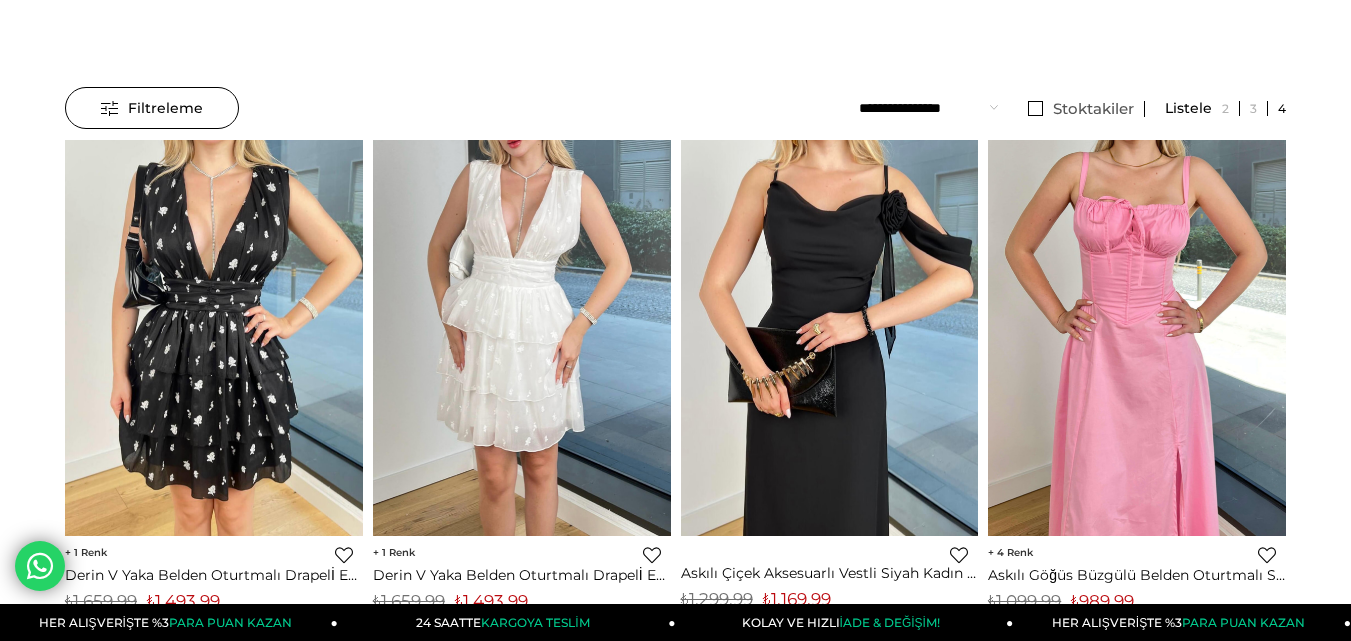 click on "Filtreleme" at bounding box center (152, 108) 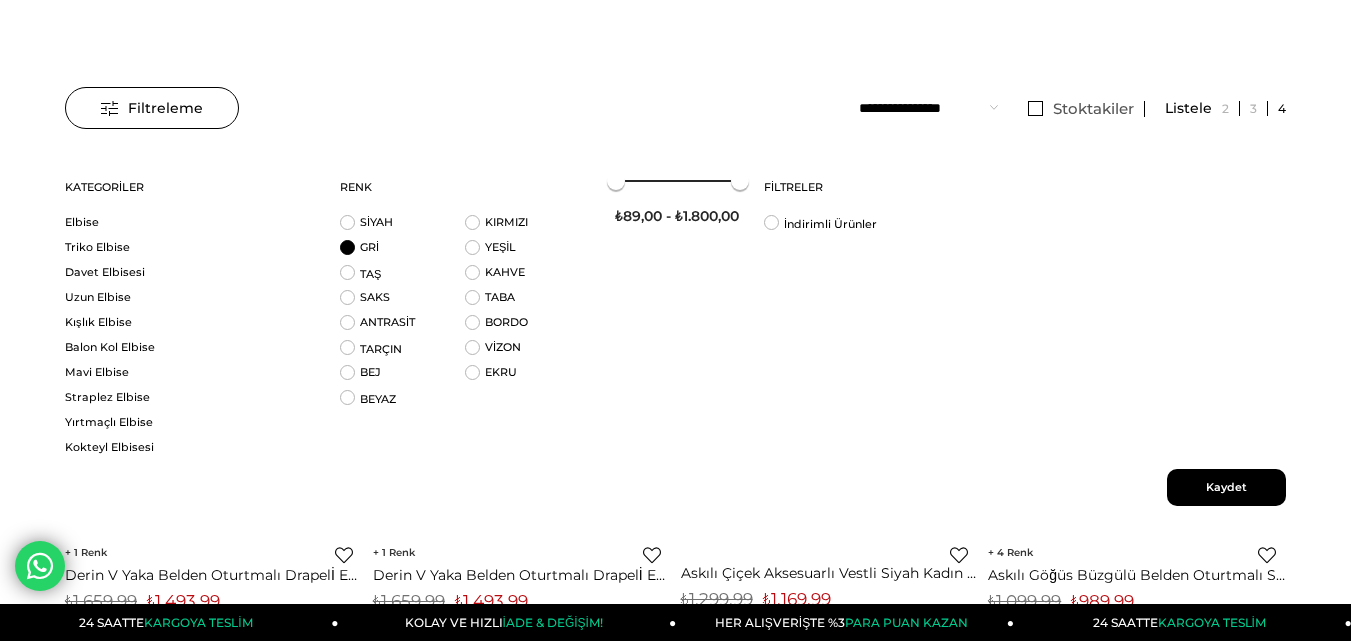scroll, scrollTop: 192, scrollLeft: 0, axis: vertical 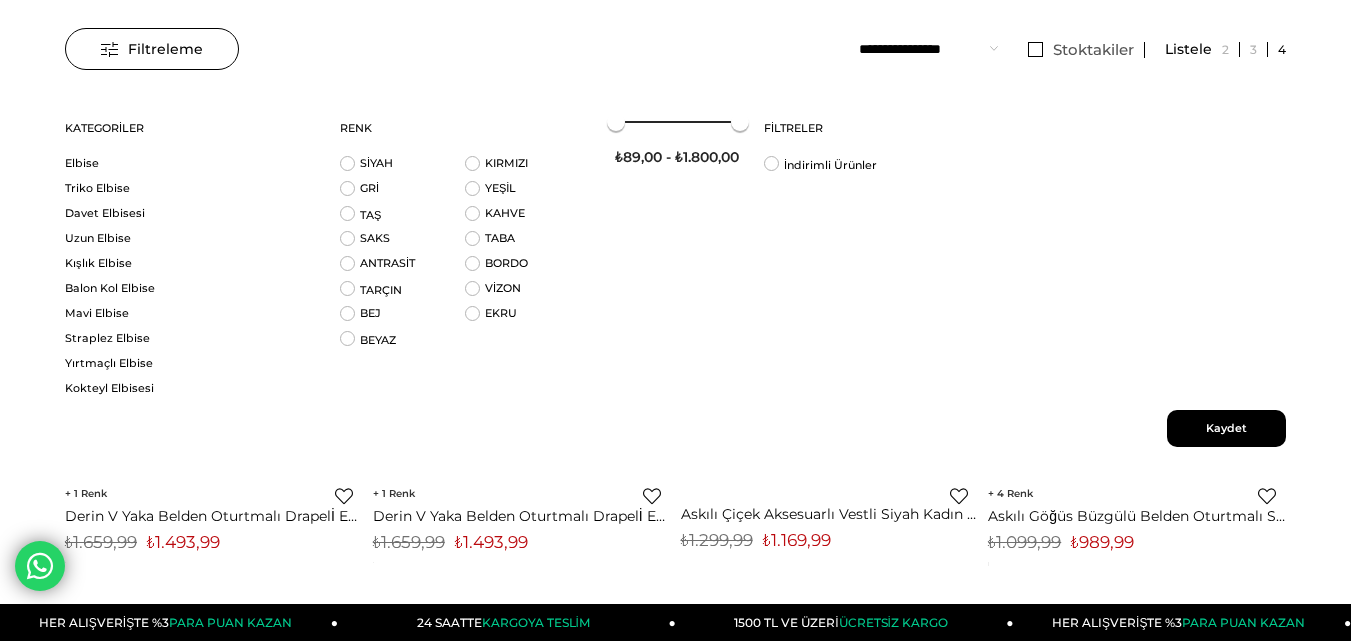 click on "Filtreleme Stoktakiler
Kategoriler
Elbise
Triko Elbise
Davet Elbisesi
Uzun Elbise
Kışlık Elbise
Balon Kol Elbise
Mavi Elbise
Straplez Elbise
Yırtmaçlı Elbise
Kokteyl Elbisesi
After Party Elbisesi
Askılı Elbise
Payetli Elbise
Bayramlık Elbise
Bordo Elbise
Boyundan Bağlamalı Elbise
Prenses Elbisesi
Korseli Elbise
Düğmeli Elbise
Genç Elbise
Kruvaze Elbise
Klasik Elbise
Otantik Elbise
Sarı Elbise
Lila Elbise
Beyaz Abiye Elbise
Siyah Abiye
Uzun Kollu Abiye
Nişanlık Abiye
Payetli Abiye
Simli Abiye" at bounding box center (675, 276) 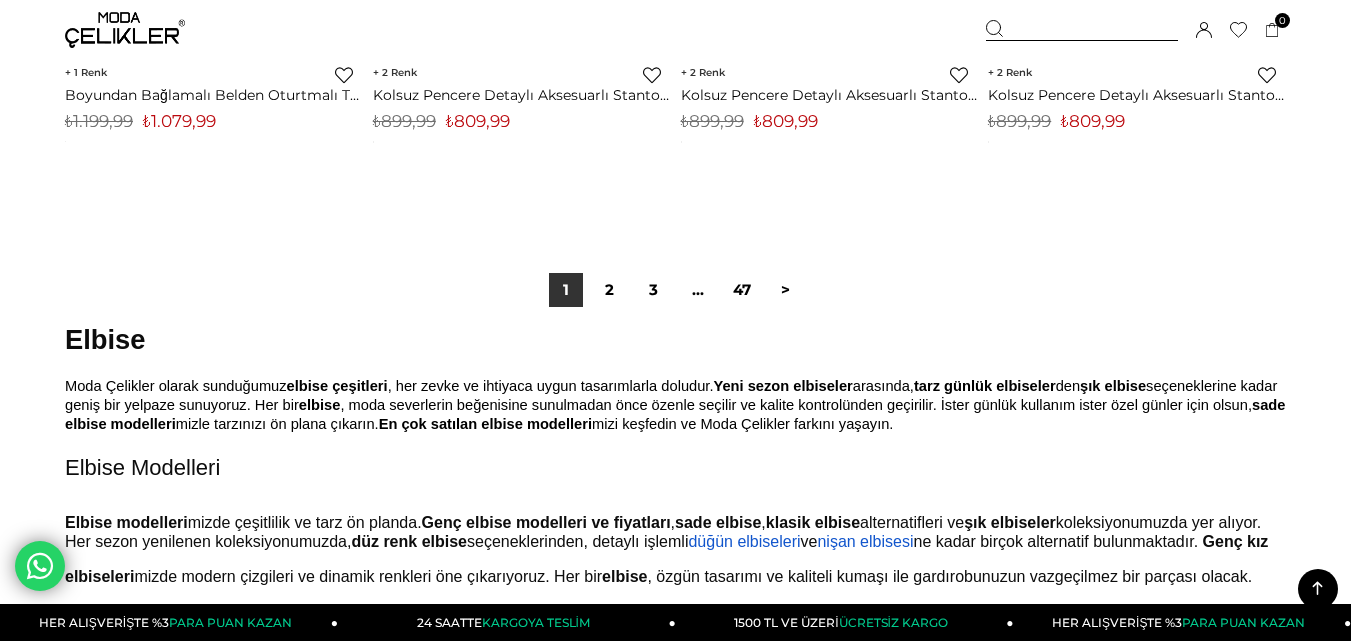 scroll, scrollTop: 11360, scrollLeft: 0, axis: vertical 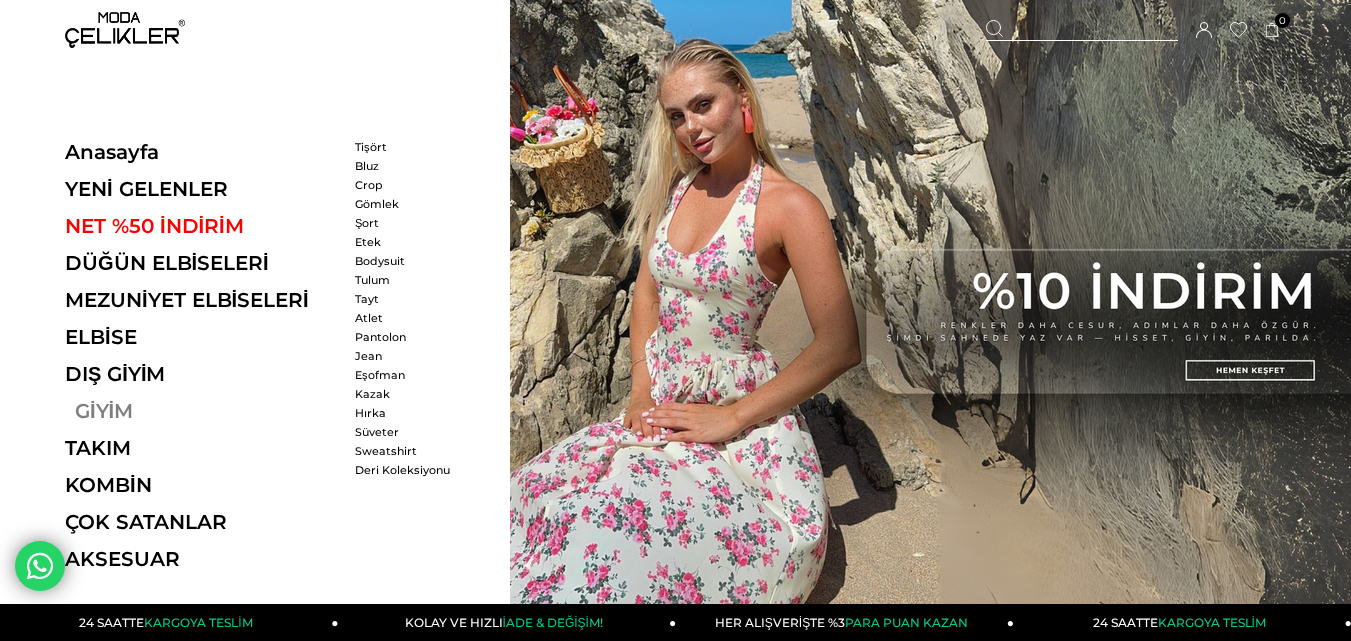 click on "GİYİM" at bounding box center [202, 411] 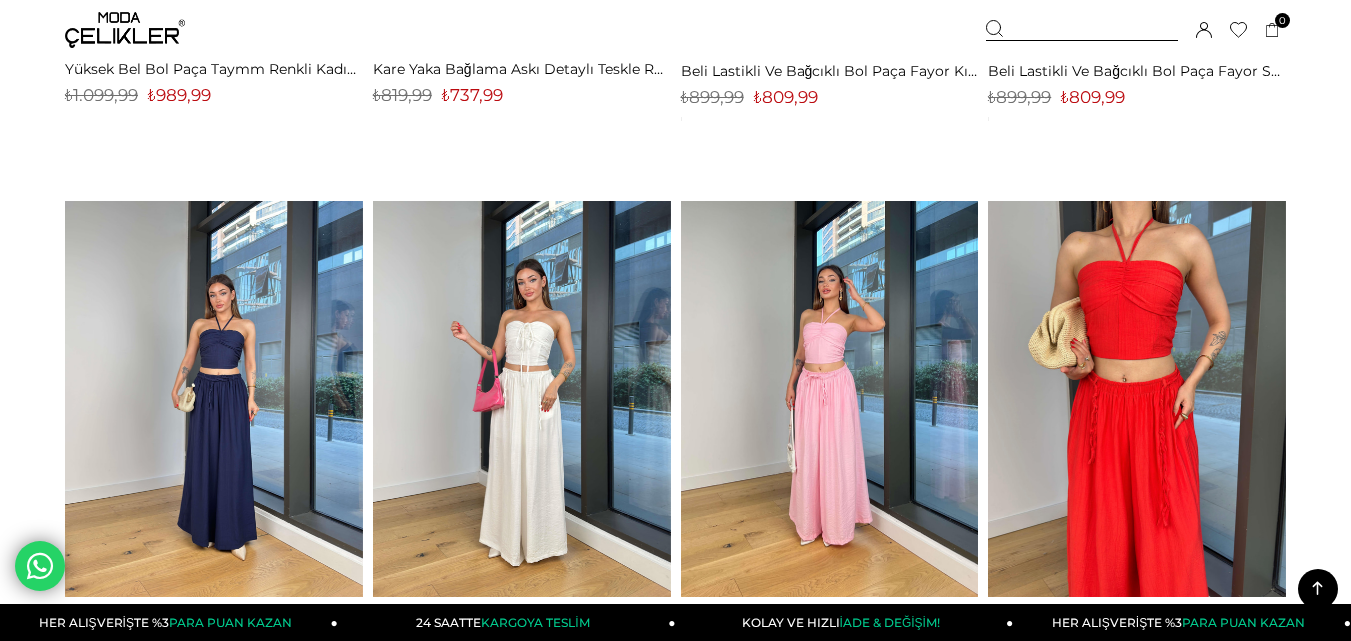 scroll, scrollTop: 854, scrollLeft: 0, axis: vertical 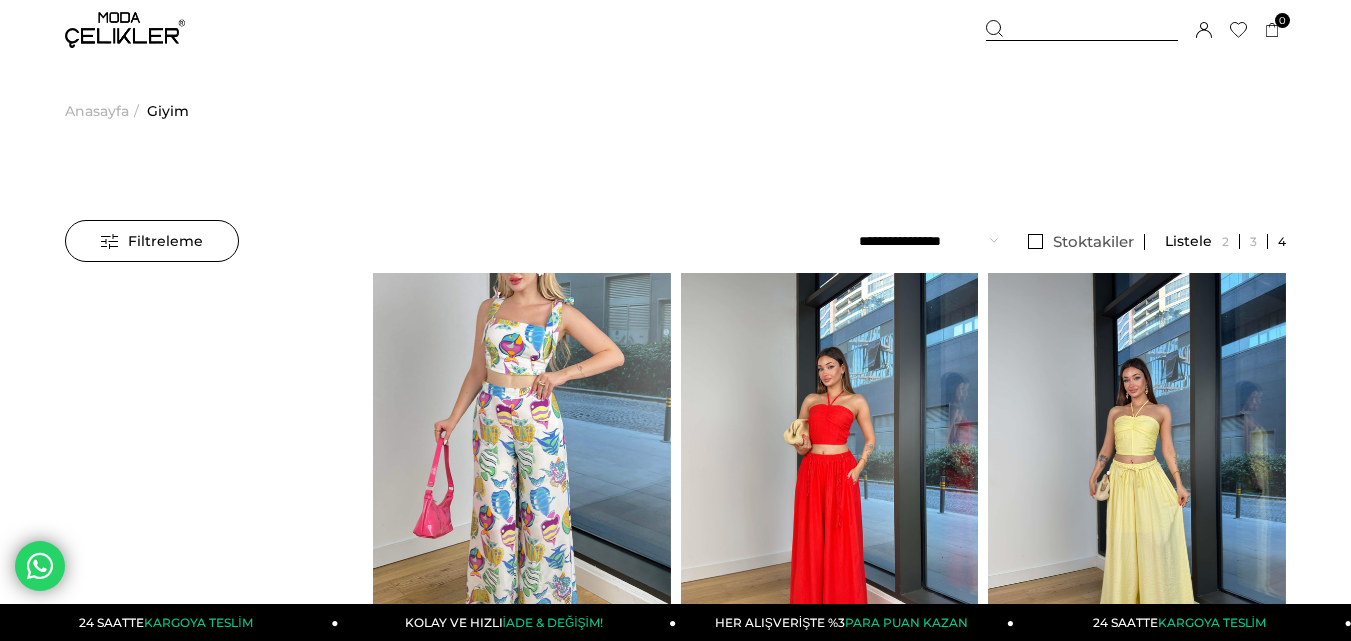 click on "Sepetim
0
Ürün
Sepetinizde ürün bulunmamaktadır.
Genel Toplam :
Sepetim
SİPARİŞİ TAMAMLA
Üye Girişi
Üye Ol
Google İle Bağlan" at bounding box center (1136, 30) 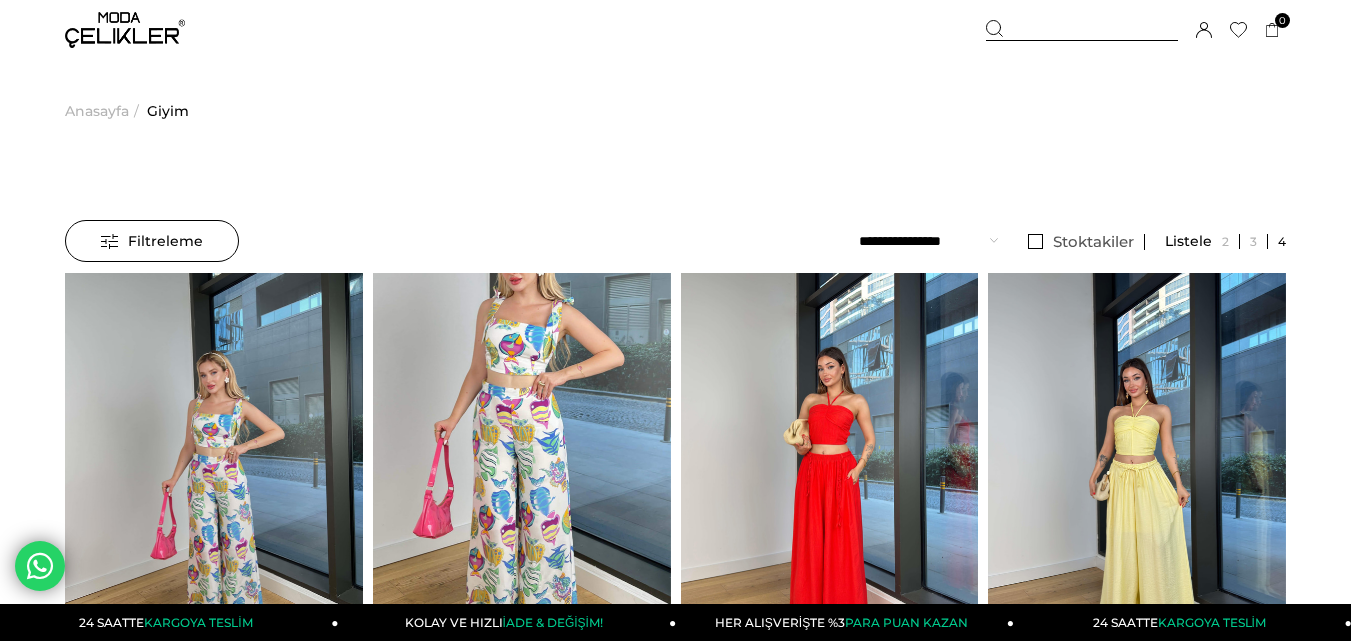click on "Sepetim
0
Ürün
Sepetinizde ürün bulunmamaktadır.
Genel Toplam :
Sepetim
SİPARİŞİ TAMAMLA
Üye Girişi
Üye Ol
Google İle Bağlan" at bounding box center (1136, 30) 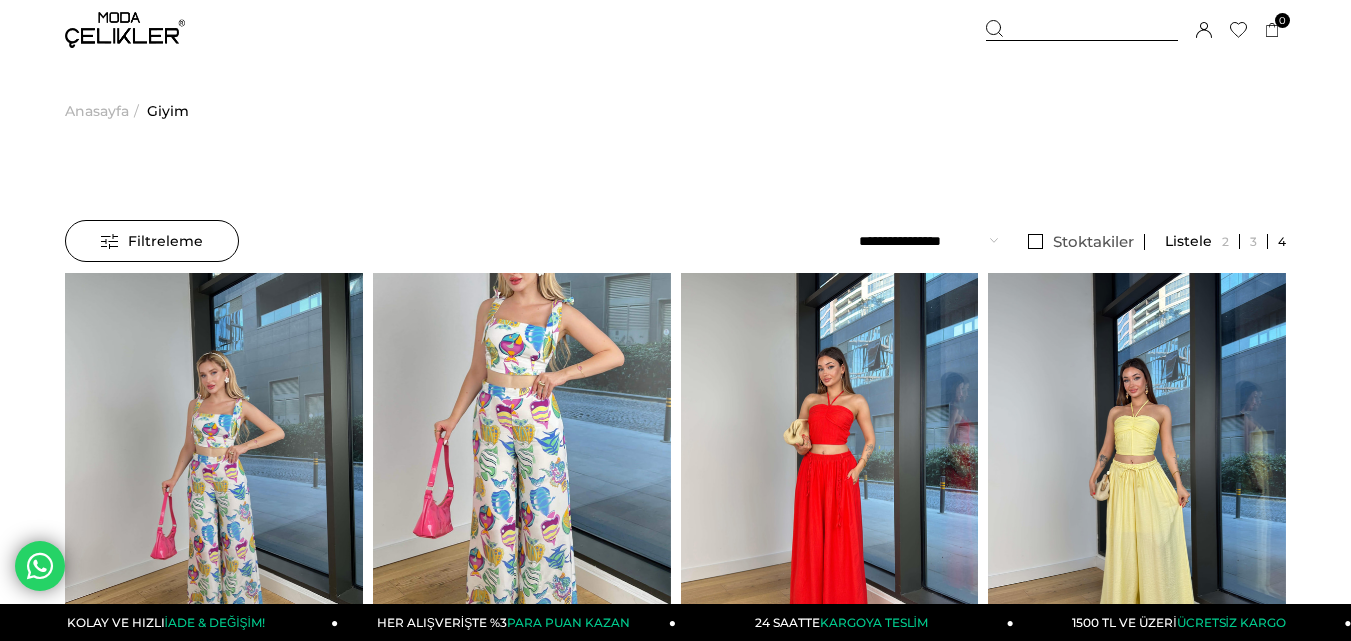 click on "Sepetim
0
Ürün
Sepetinizde ürün bulunmamaktadır.
Genel Toplam :
Sepetim
SİPARİŞİ TAMAMLA
Üye Girişi
Üye Ol
Google İle Bağlan" at bounding box center (1136, 30) 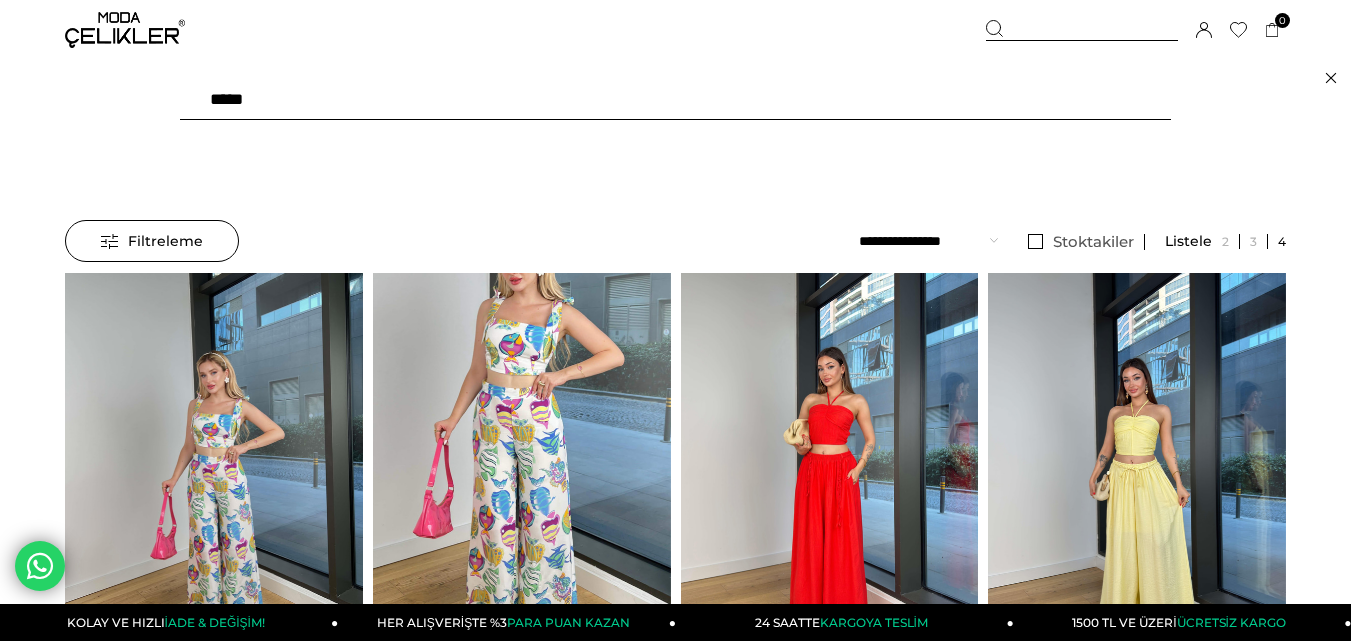 click at bounding box center (1082, 30) 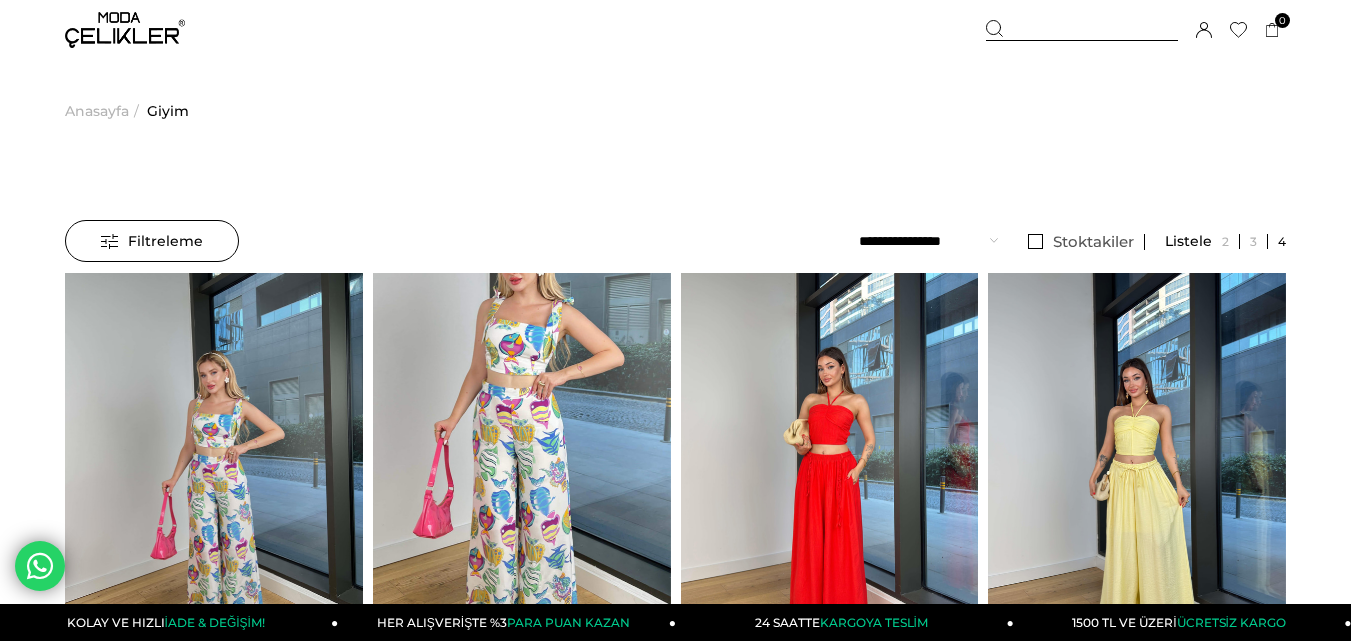 click at bounding box center [1082, 30] 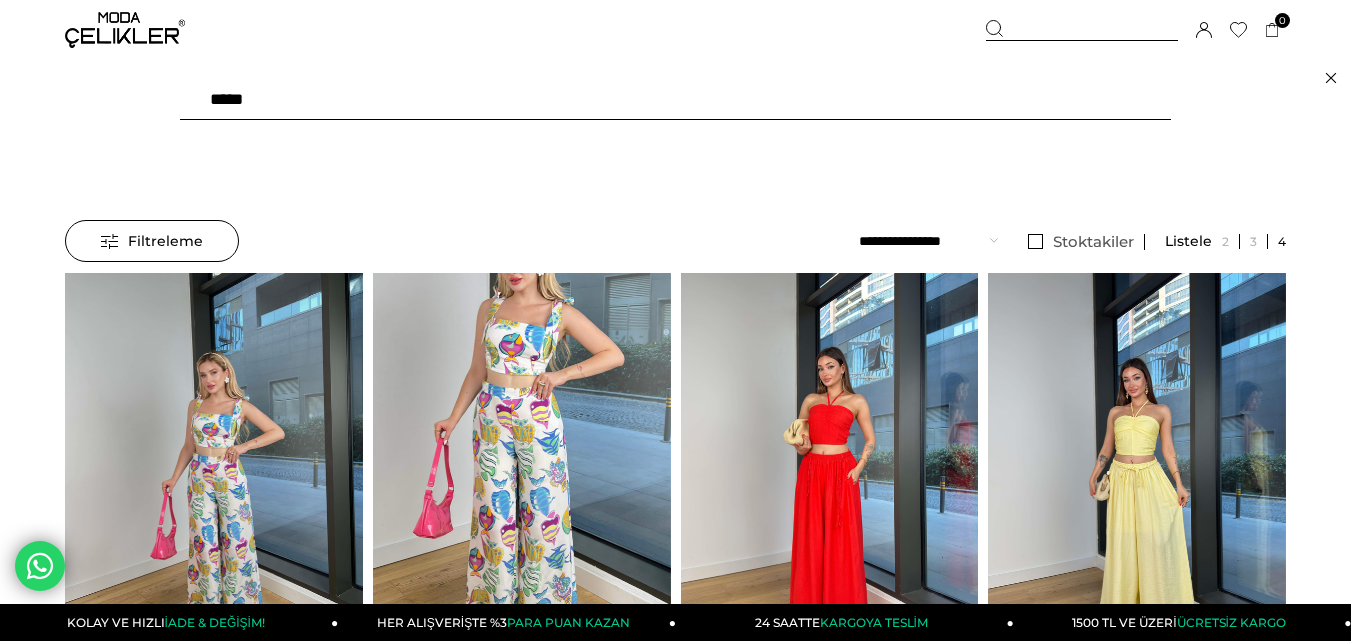 click at bounding box center [675, 100] 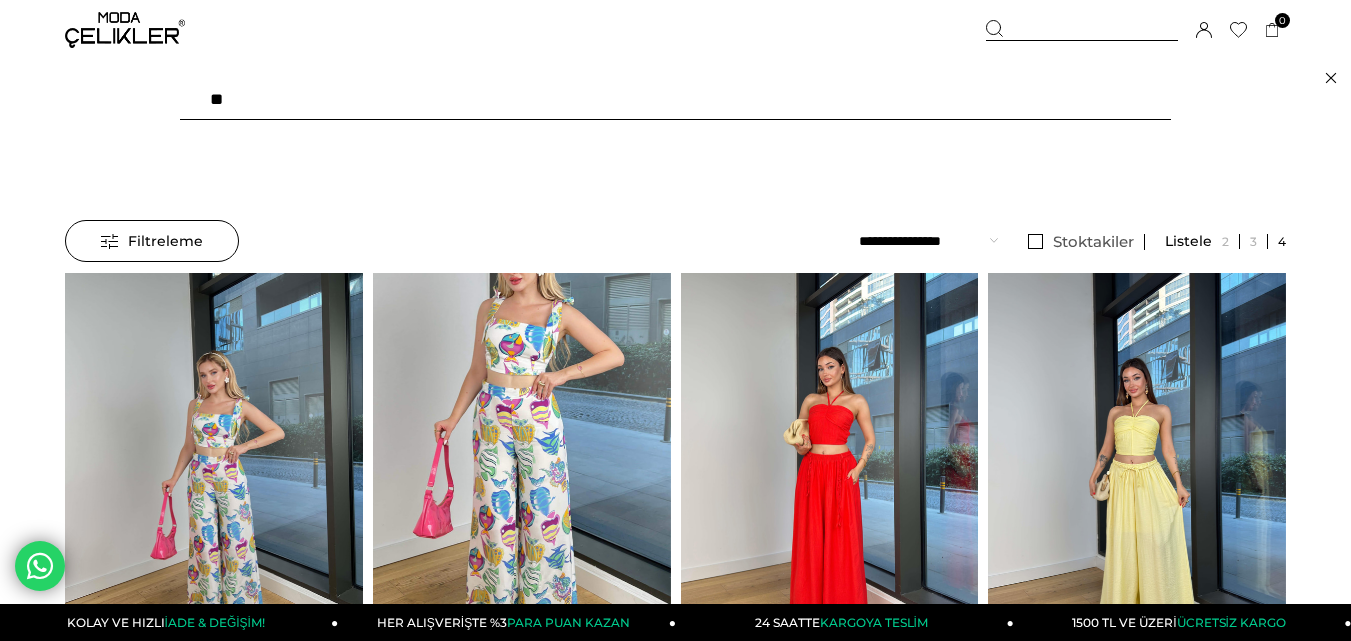 type on "***" 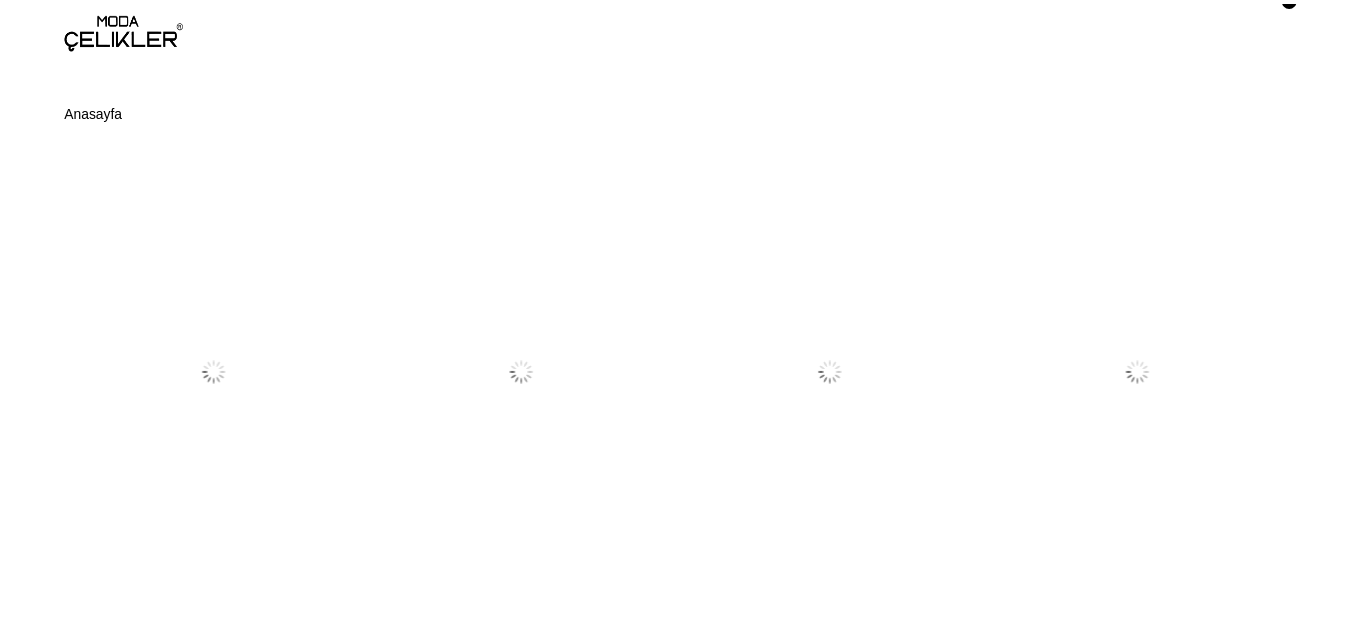 scroll, scrollTop: 0, scrollLeft: 0, axis: both 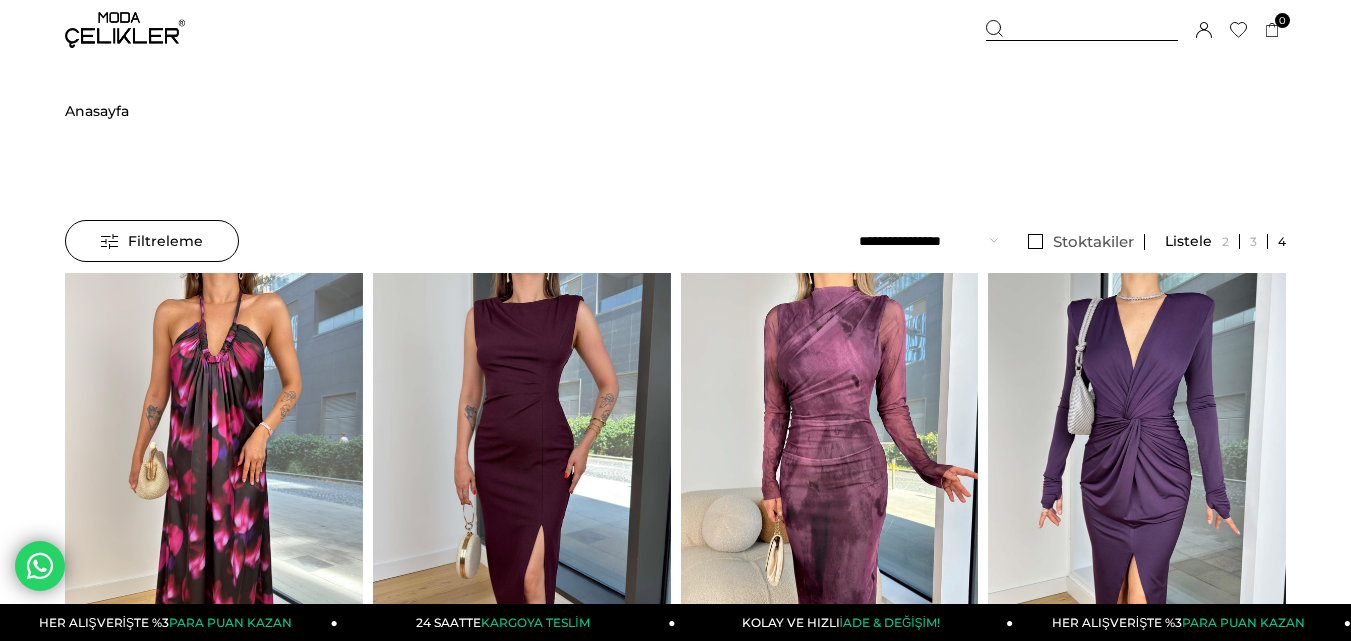 click on "Sepetim
0
Ürün
Sepetinizde ürün bulunmamaktadır.
Genel Toplam :
Sepetim
SİPARİŞİ TAMAMLA
Üye Girişi
Üye Ol
Google İle Bağlan" at bounding box center (1136, 30) 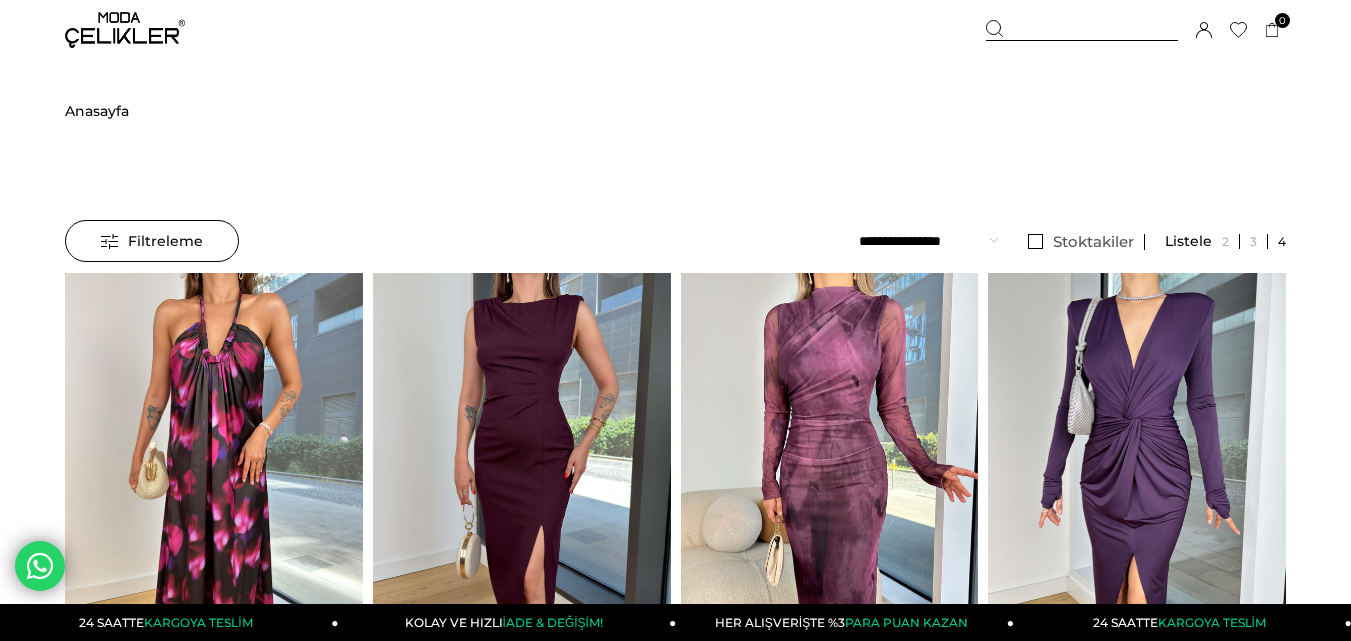 click at bounding box center [1082, 30] 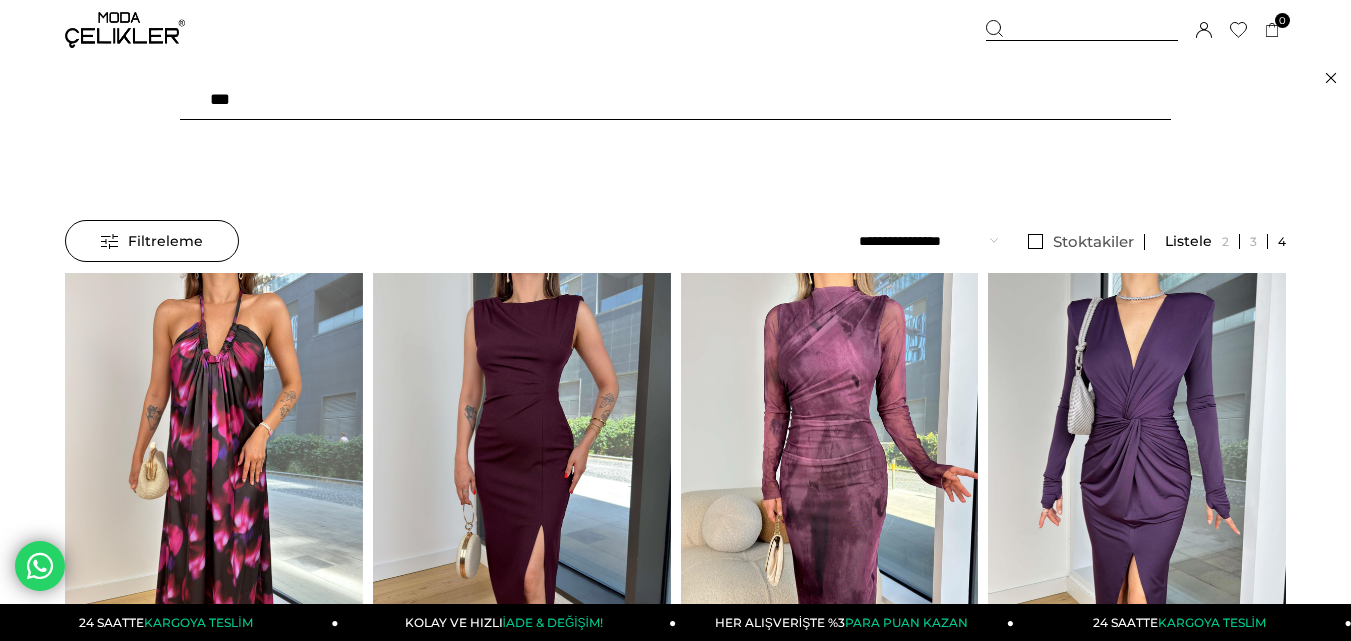 click on "***" at bounding box center (675, 100) 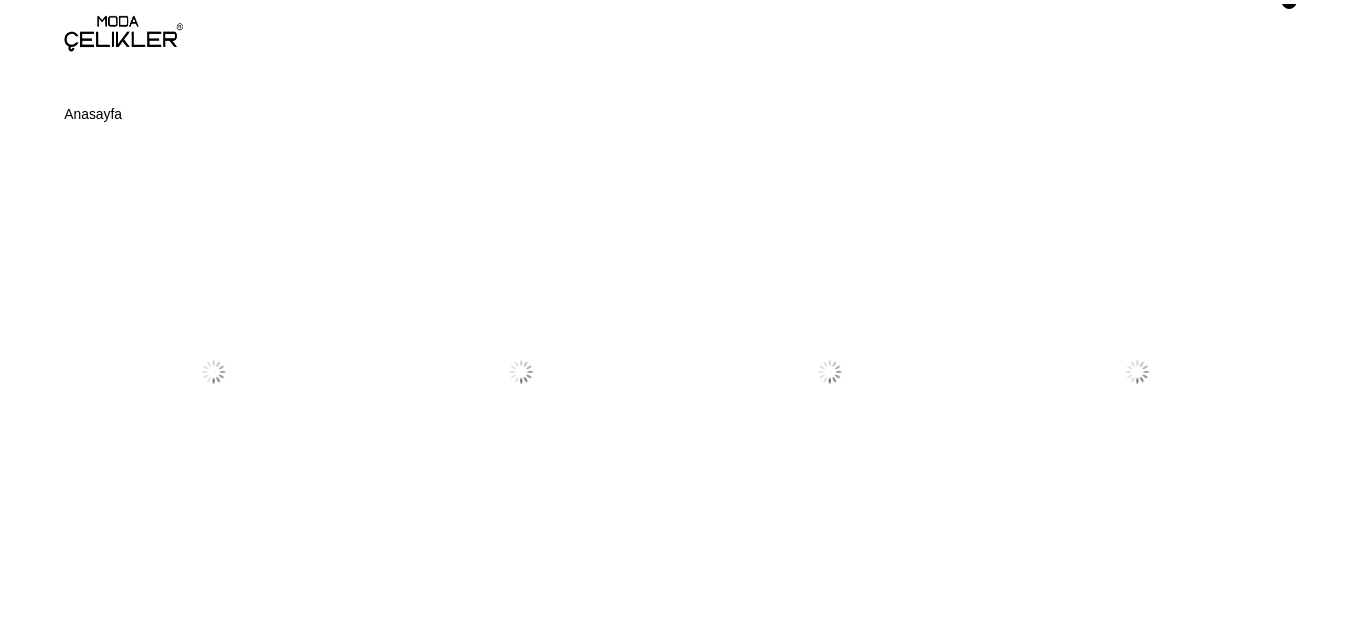 scroll, scrollTop: 0, scrollLeft: 0, axis: both 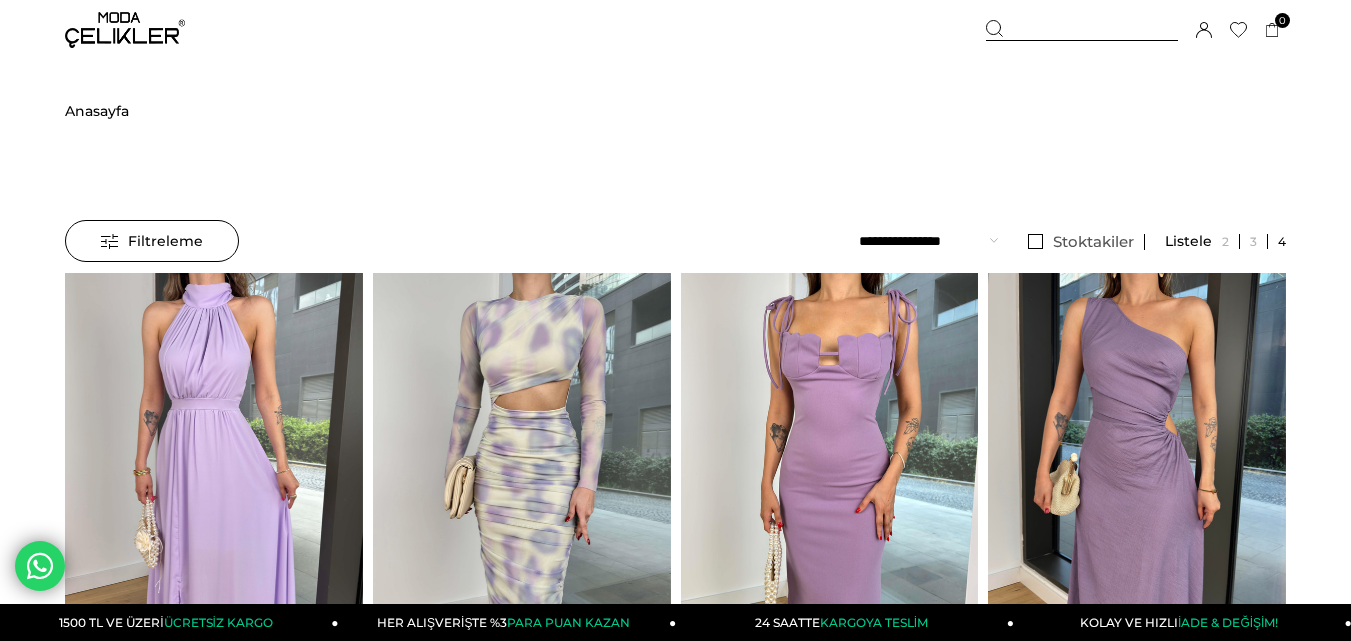 click at bounding box center [125, 30] 